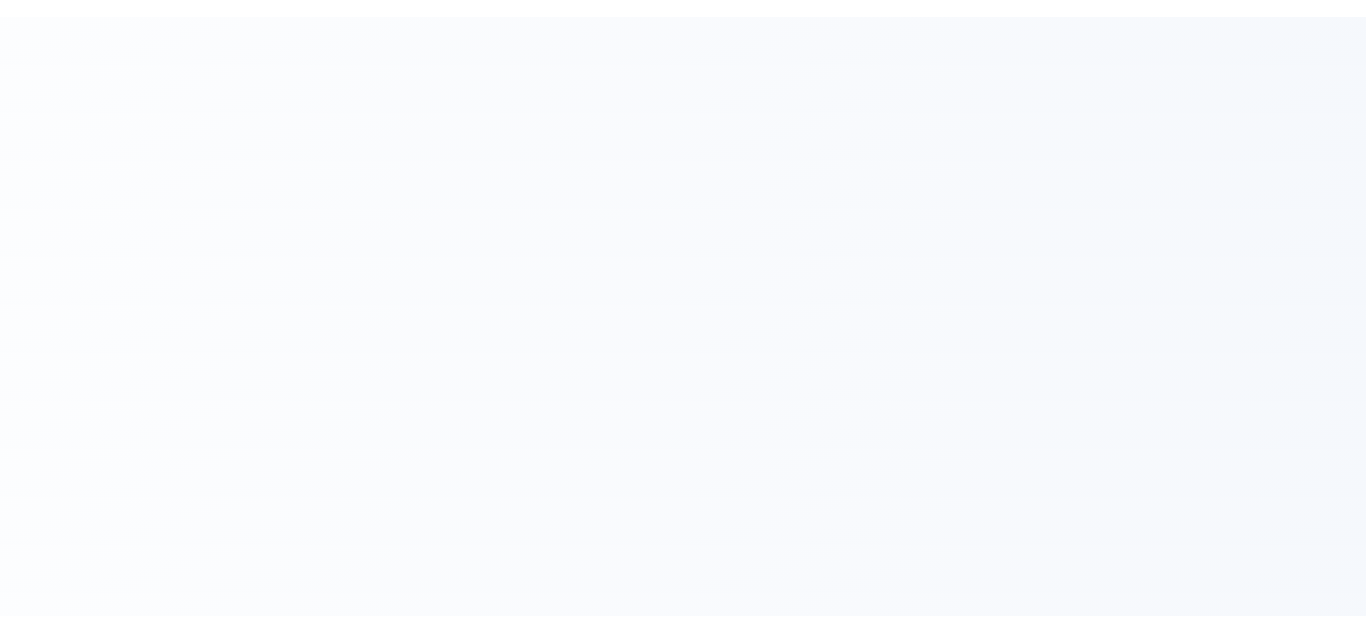 scroll, scrollTop: 0, scrollLeft: 0, axis: both 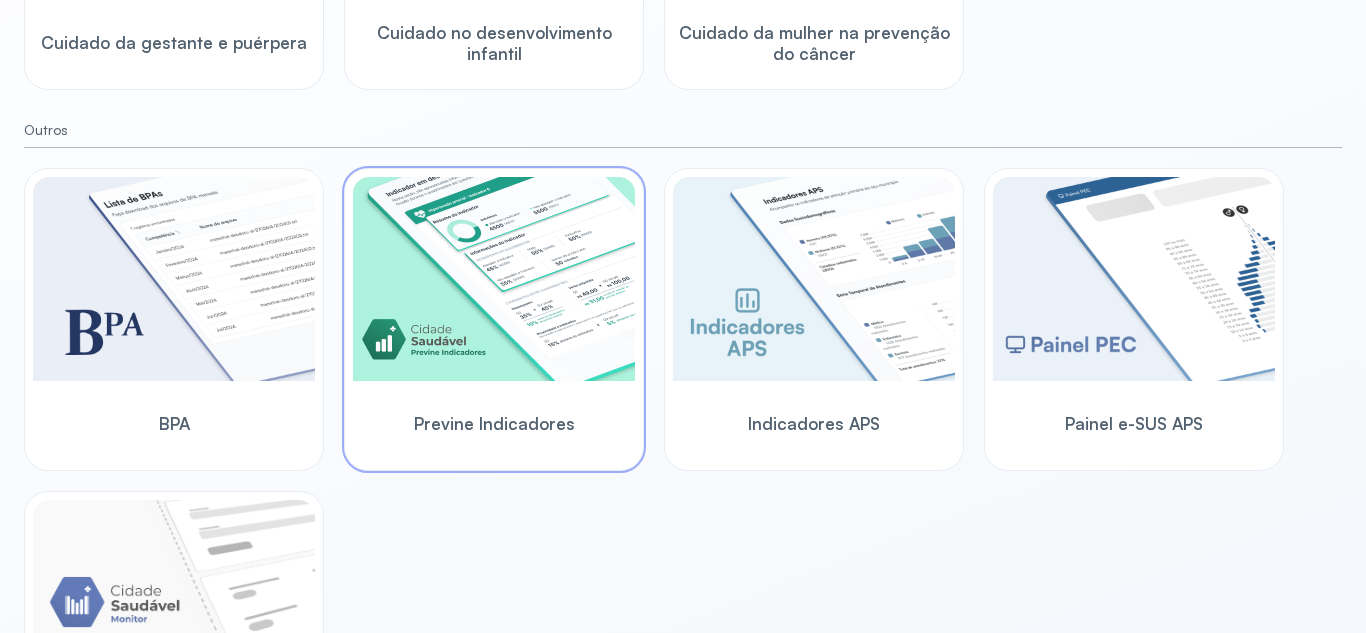 click at bounding box center [494, 279] 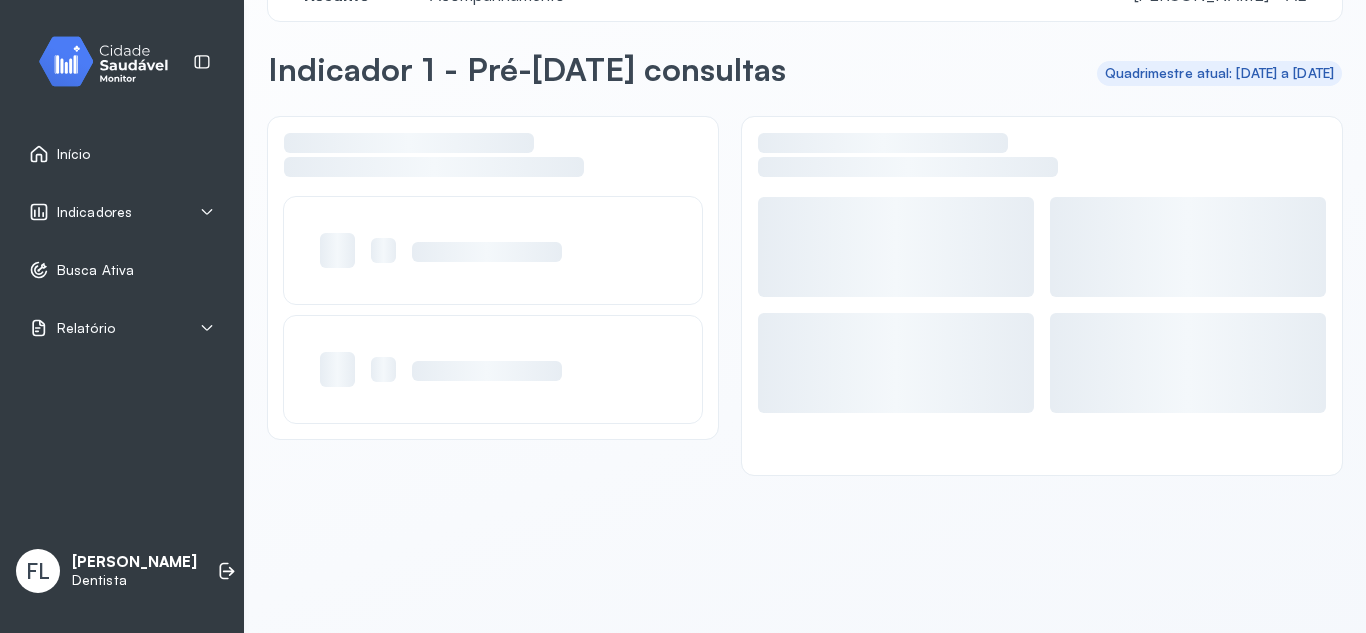 scroll, scrollTop: 56, scrollLeft: 0, axis: vertical 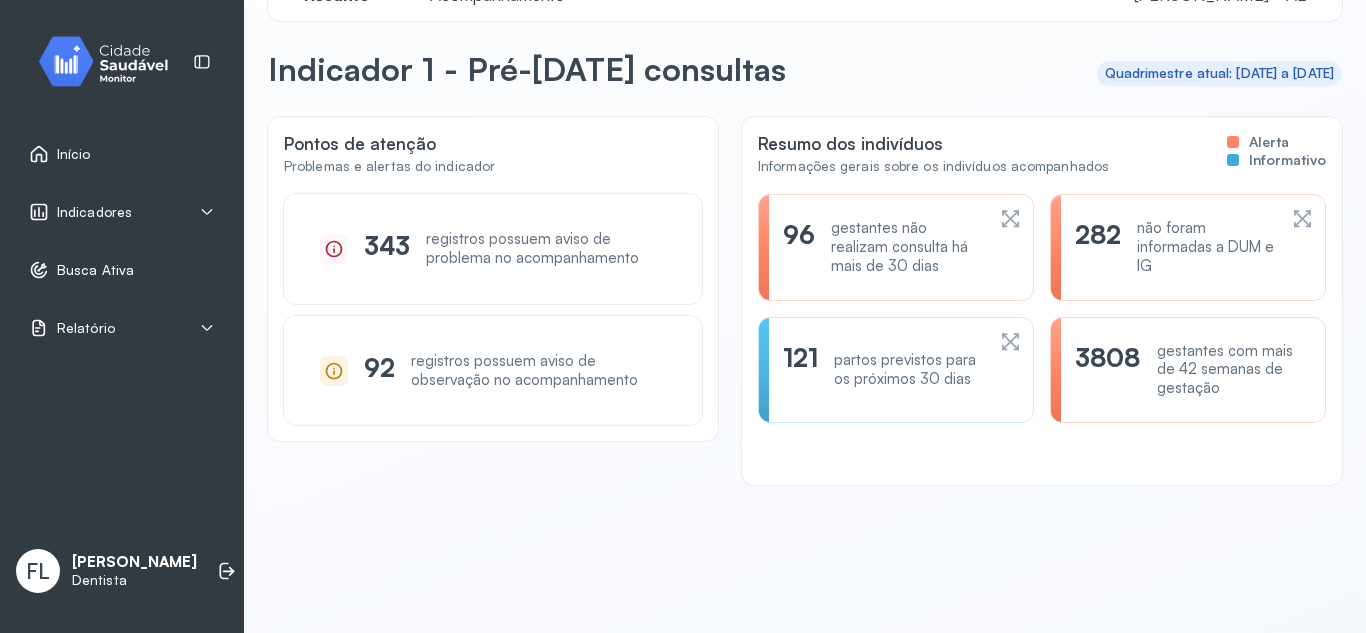 click on "Busca Ativa" at bounding box center [95, 270] 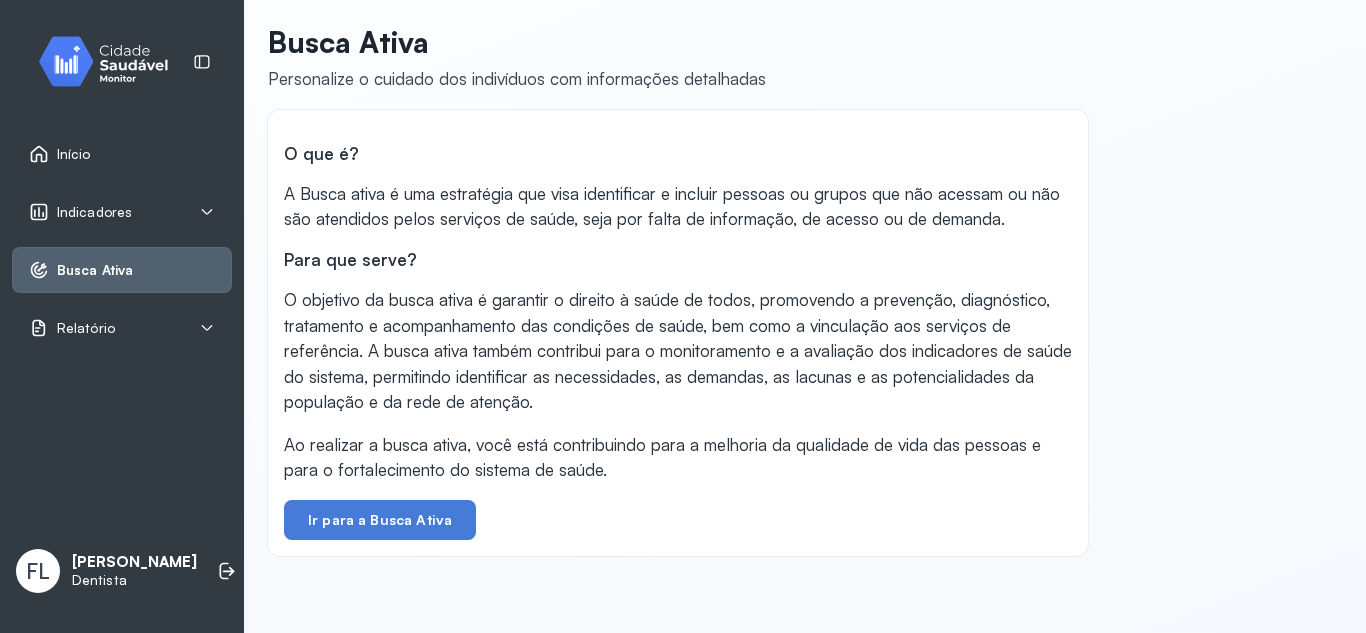 click on "Início" at bounding box center (122, 154) 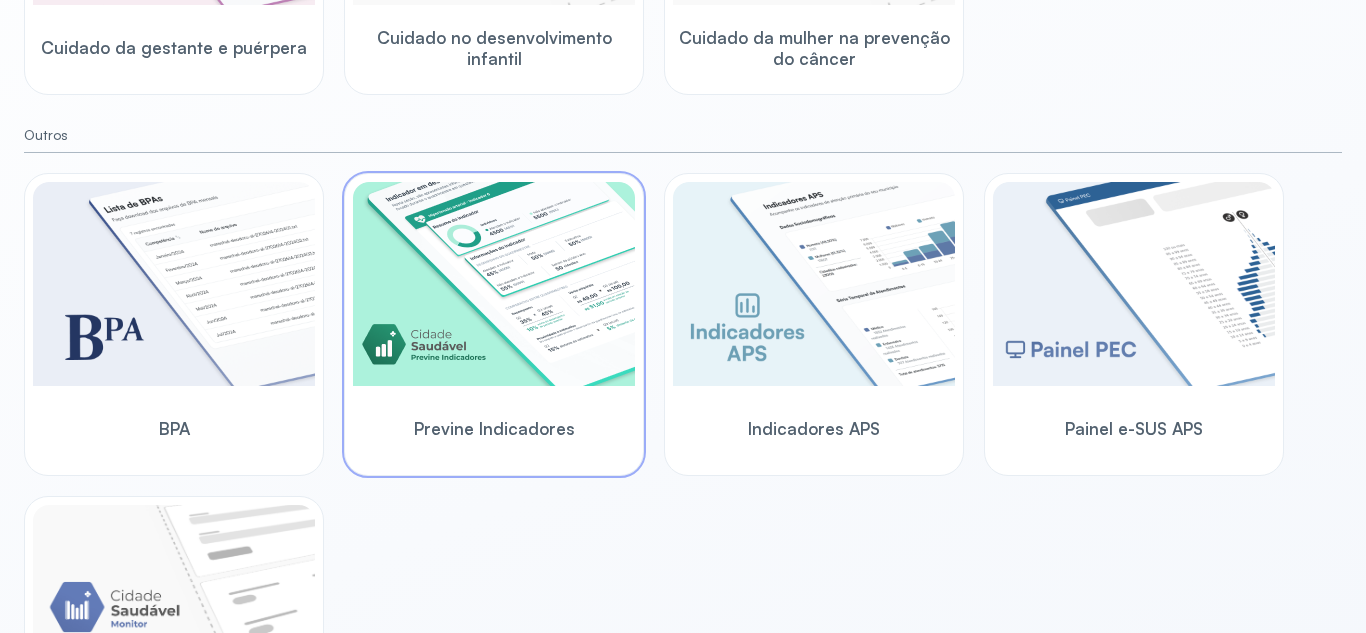 scroll, scrollTop: 500, scrollLeft: 0, axis: vertical 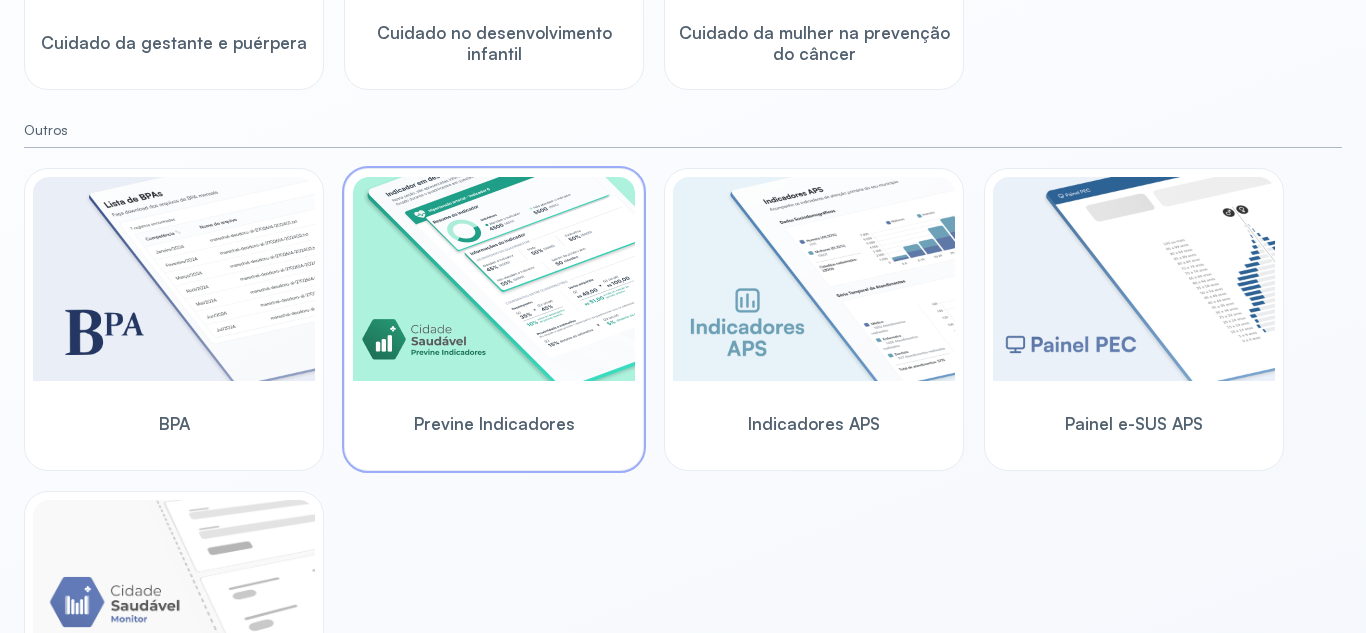 click at bounding box center (494, 279) 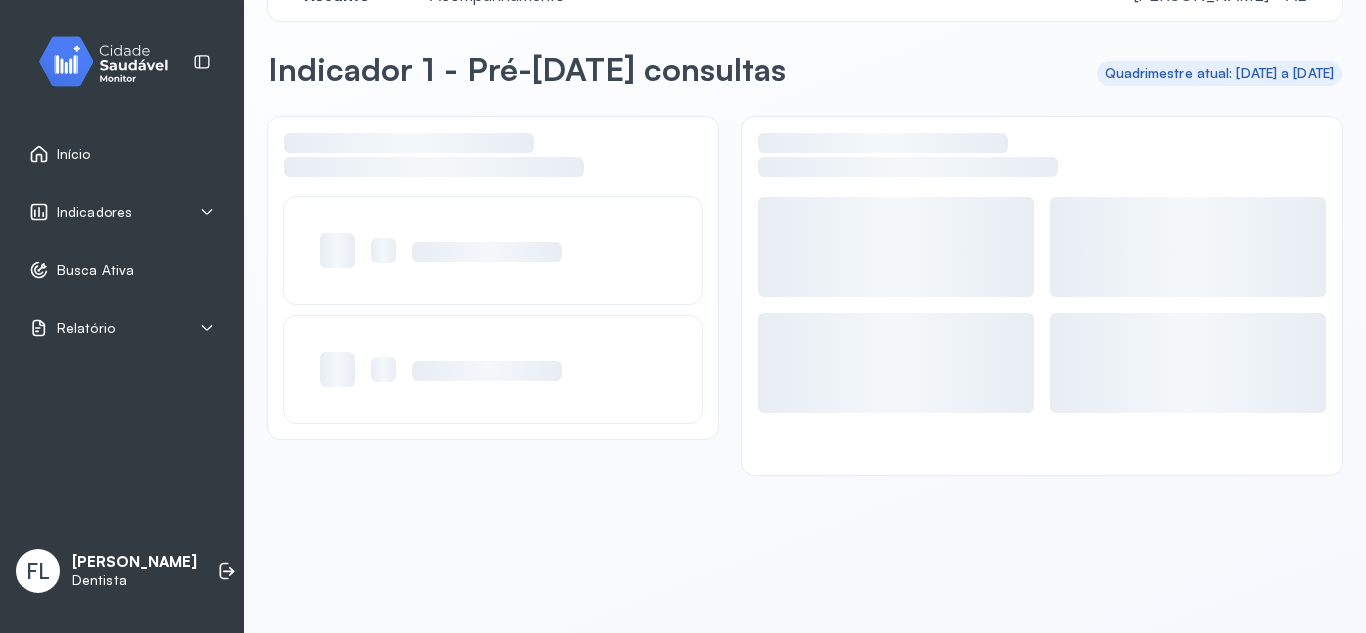 scroll, scrollTop: 56, scrollLeft: 0, axis: vertical 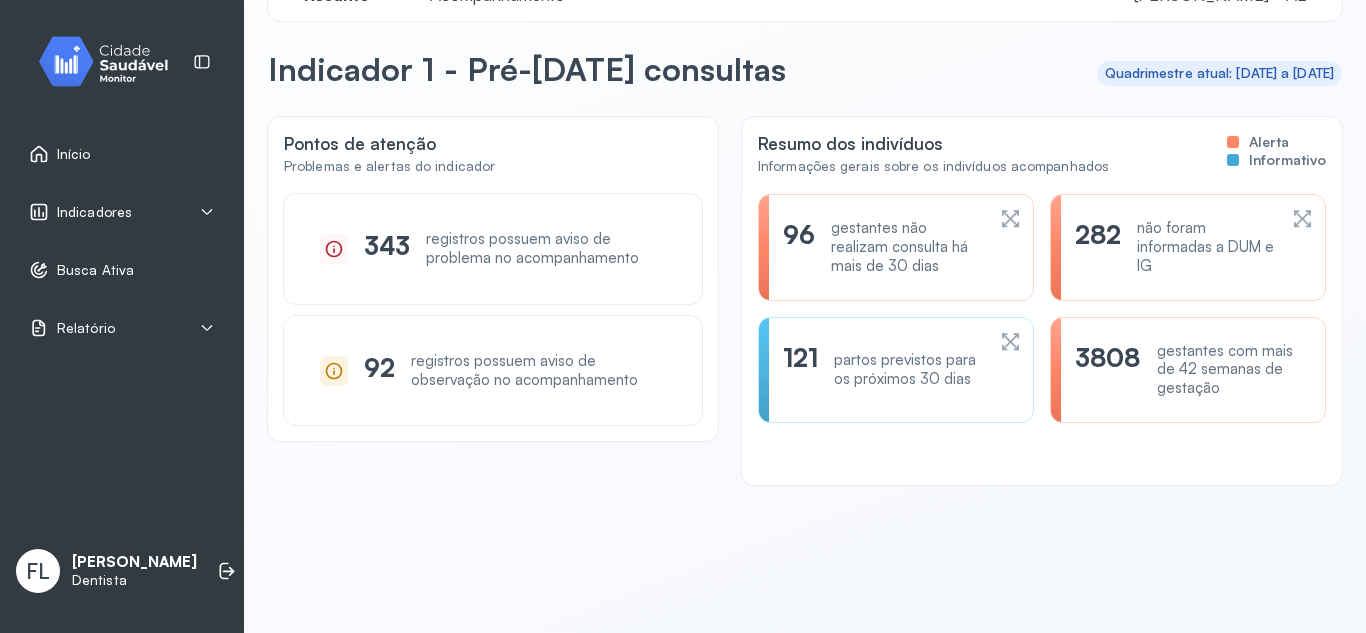 click on "Indicadores" at bounding box center [122, 212] 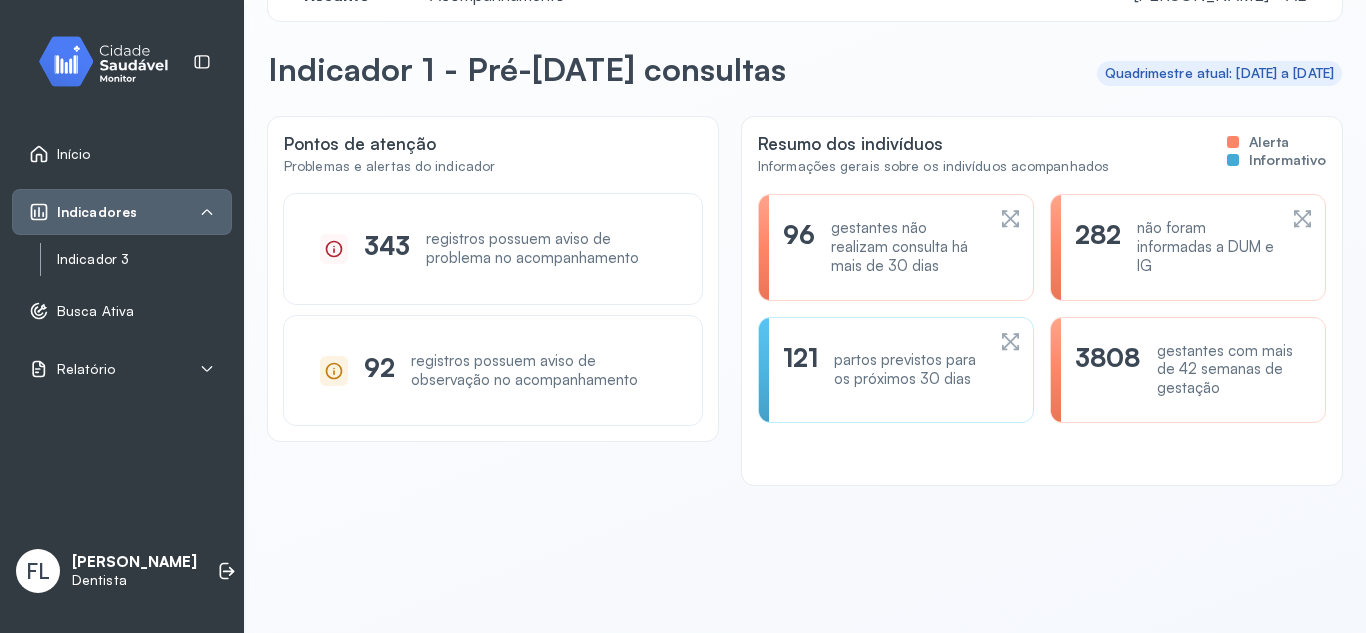 click on "Indicador 3" at bounding box center [144, 259] 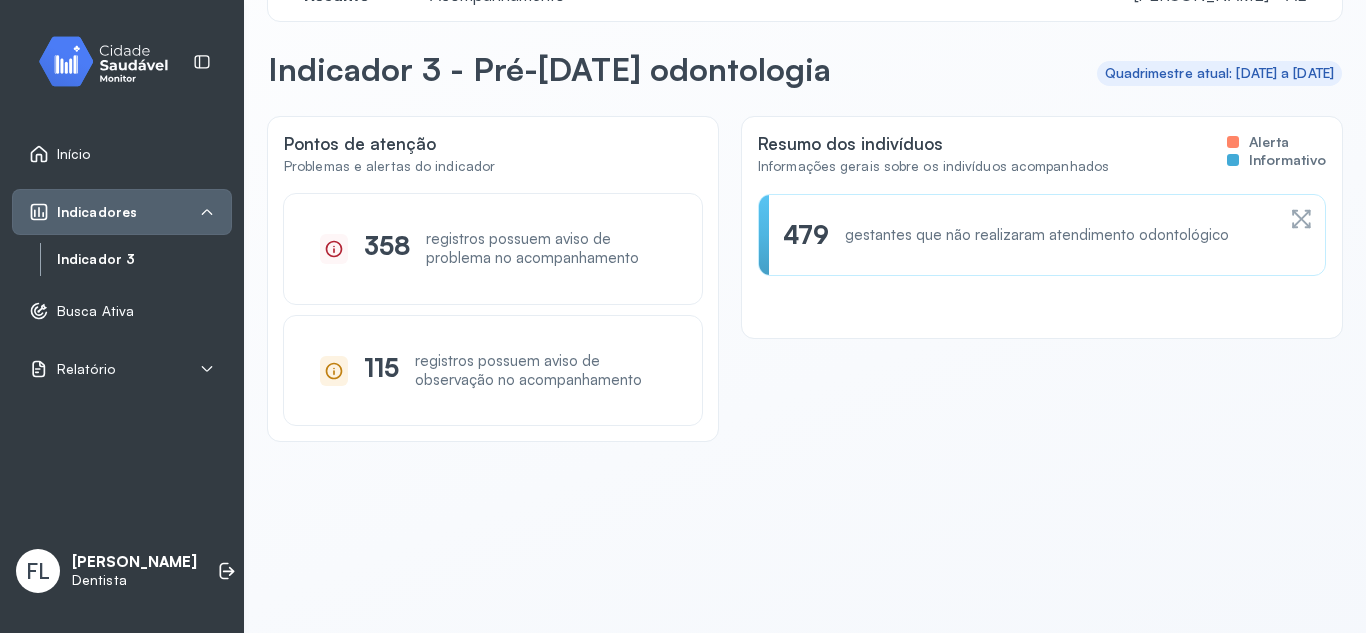 click on "Indicador 3" at bounding box center (144, 259) 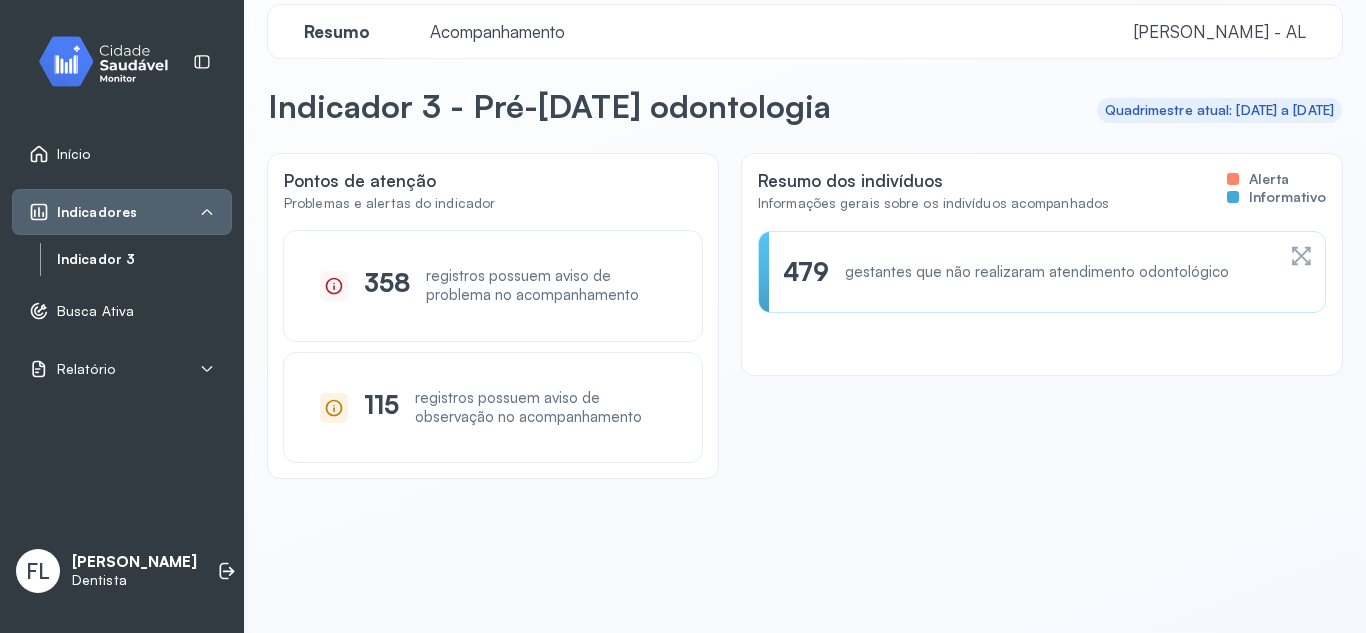 scroll, scrollTop: 0, scrollLeft: 0, axis: both 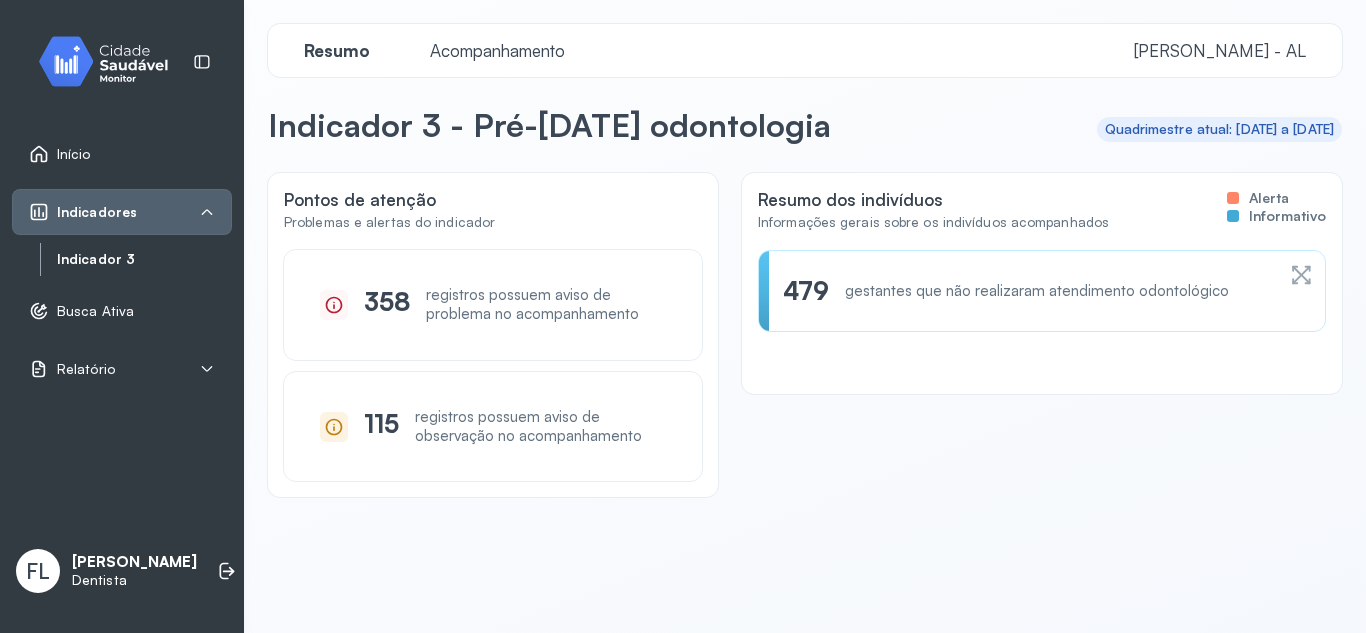 click on "Acompanhamento" at bounding box center [497, 50] 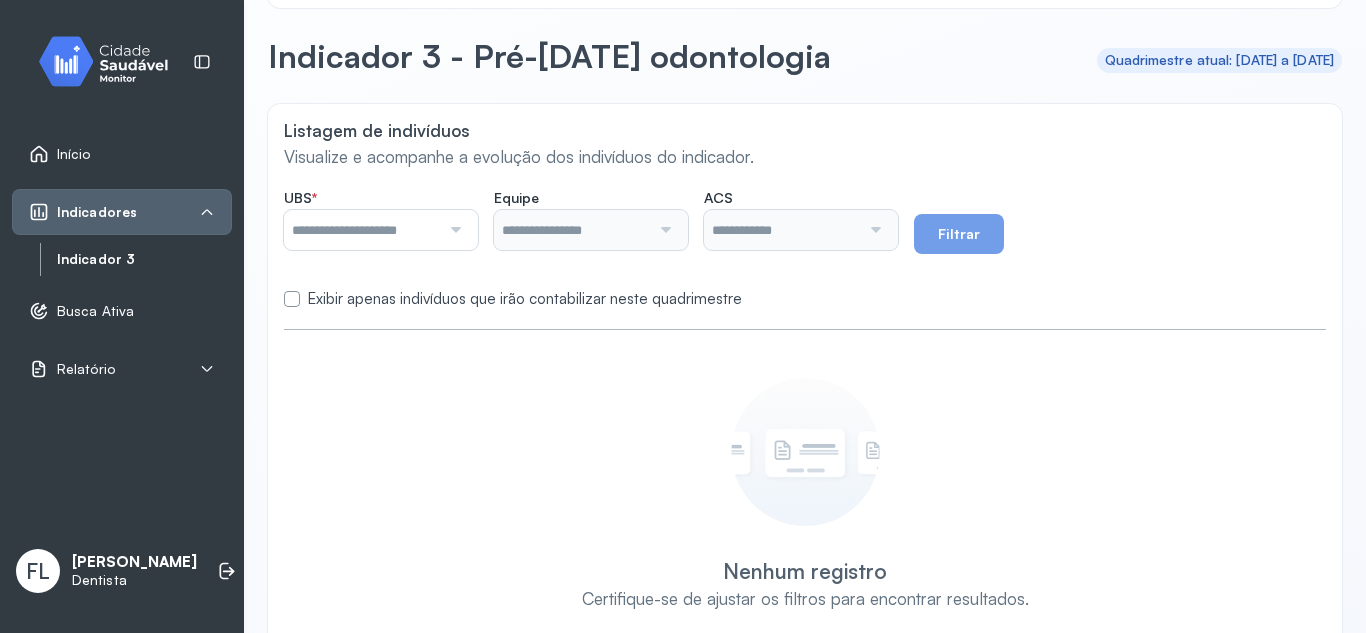scroll, scrollTop: 0, scrollLeft: 0, axis: both 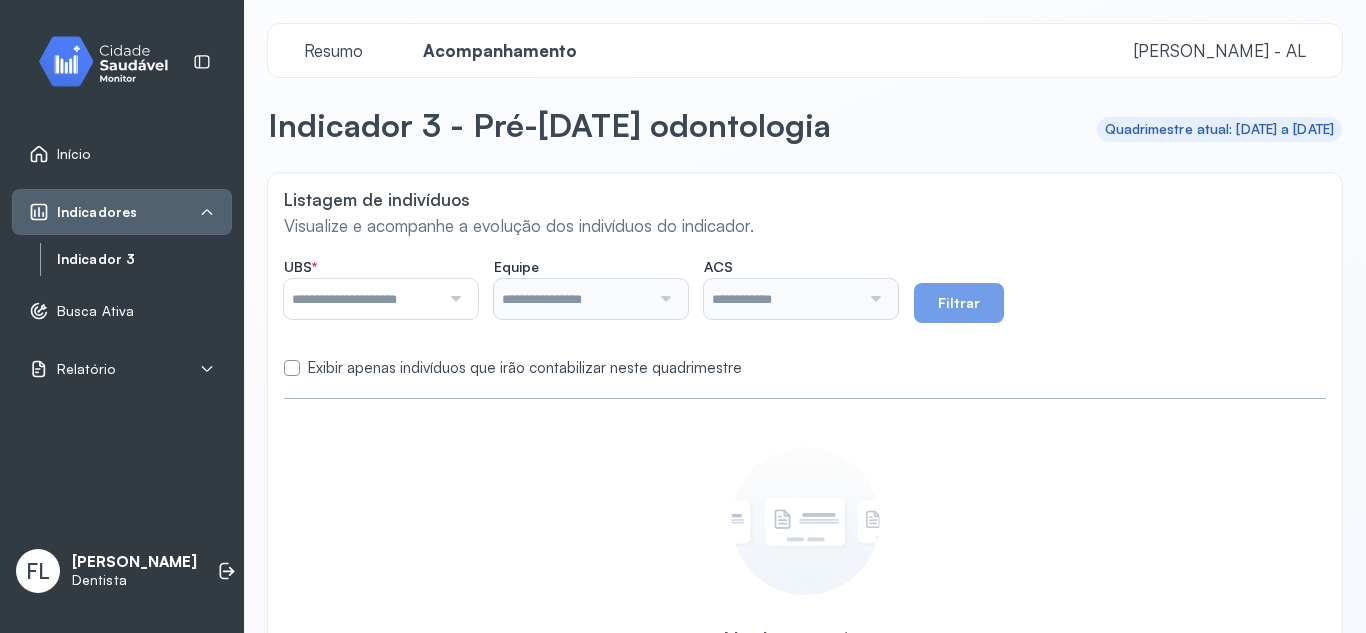 click at bounding box center [453, 299] 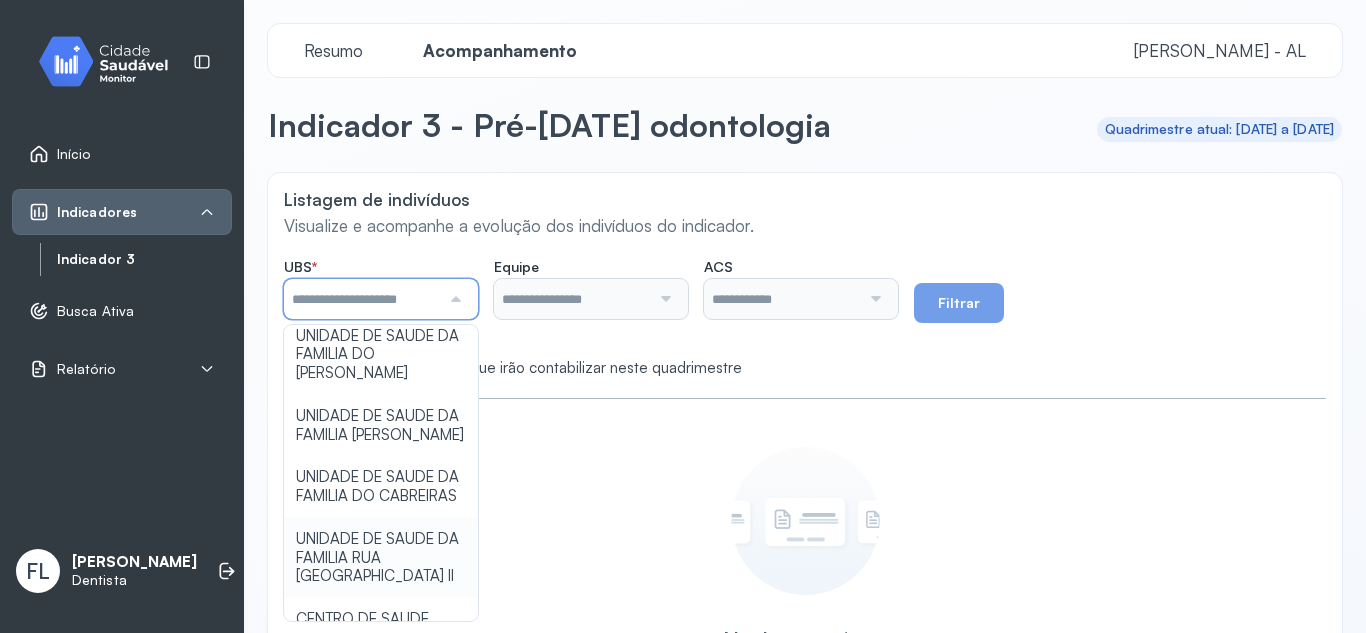 scroll, scrollTop: 1004, scrollLeft: 0, axis: vertical 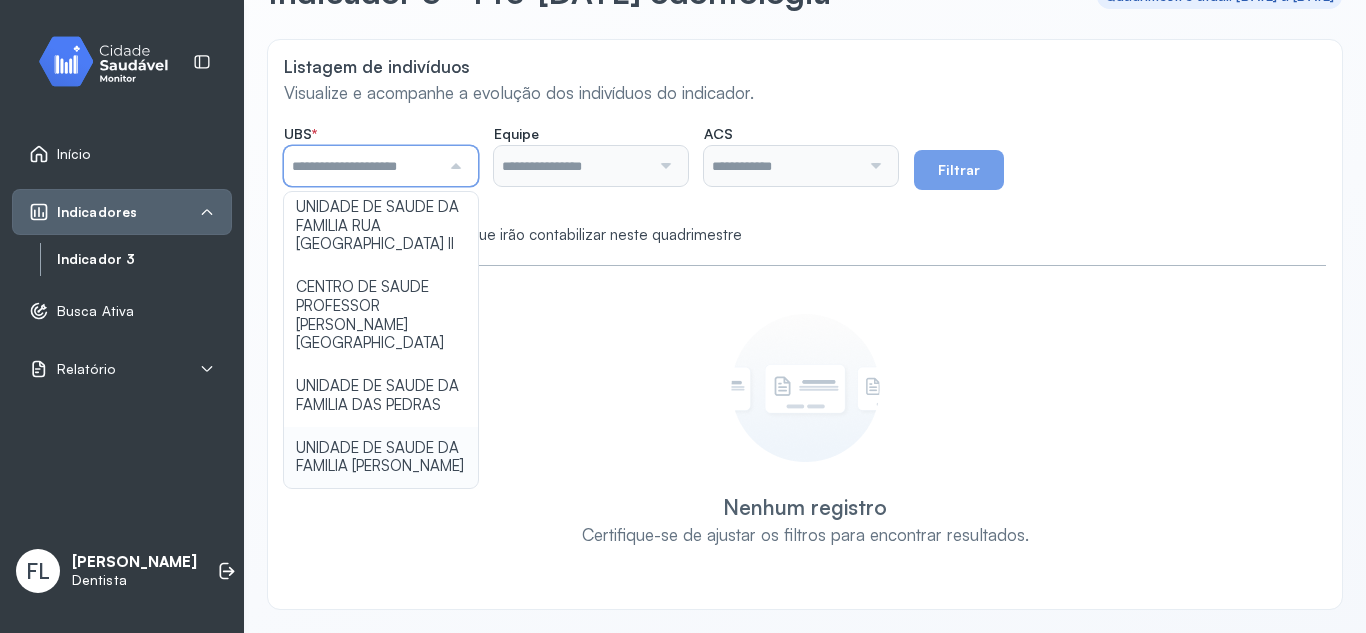 type on "**********" 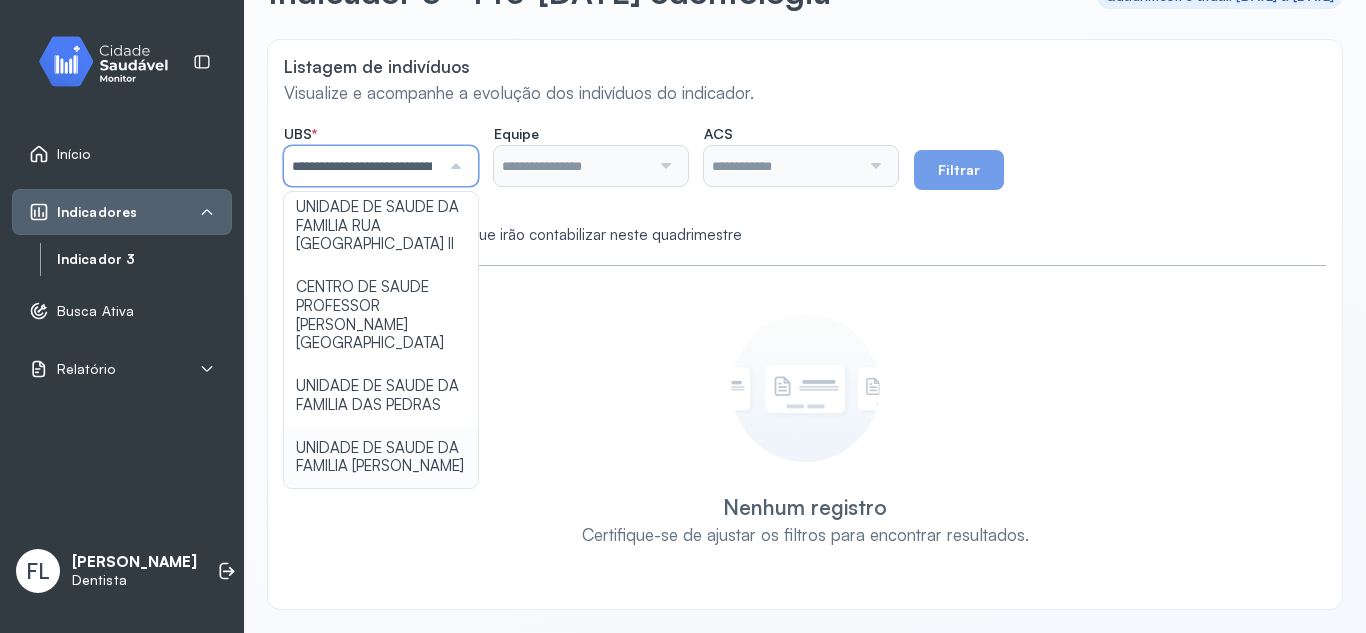 click on "**********" 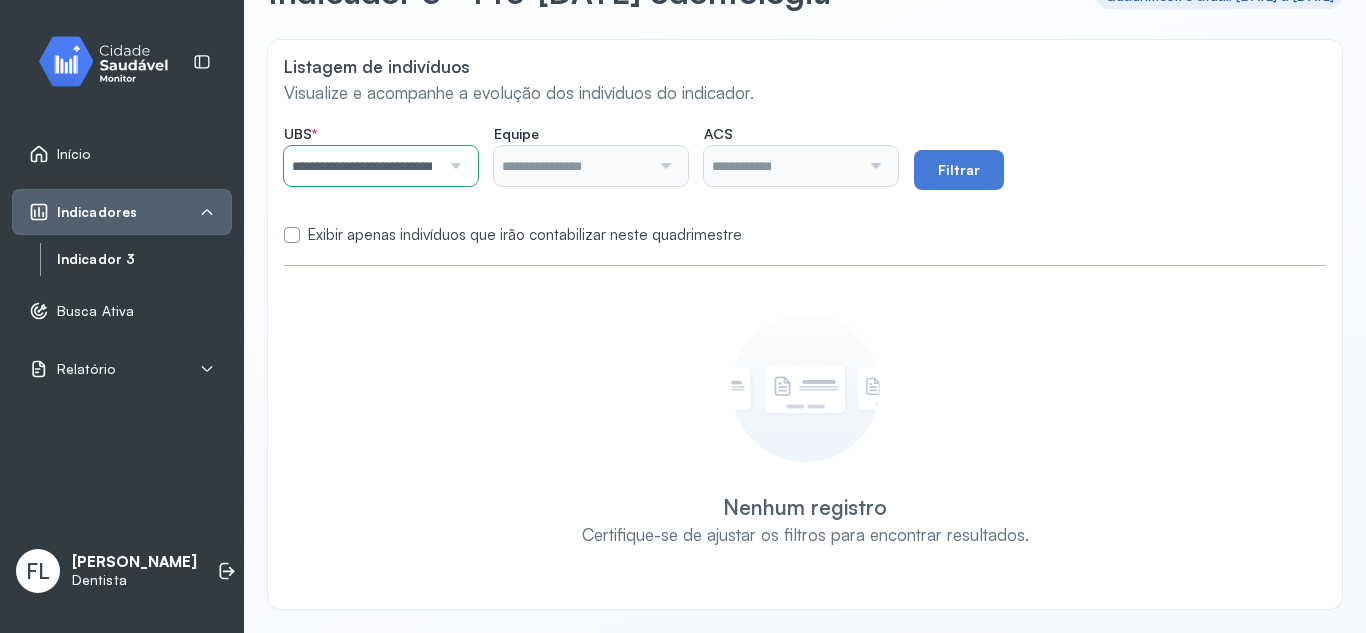 click on "Filtrar" at bounding box center [959, 170] 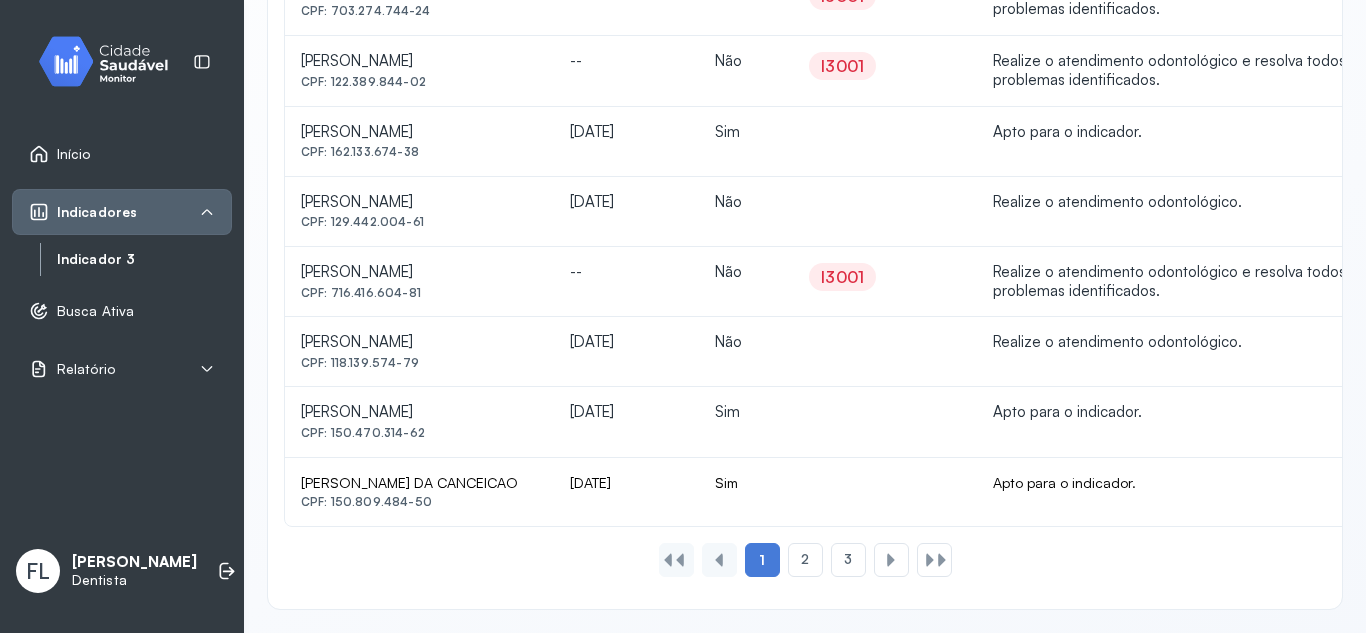 scroll, scrollTop: 1429, scrollLeft: 0, axis: vertical 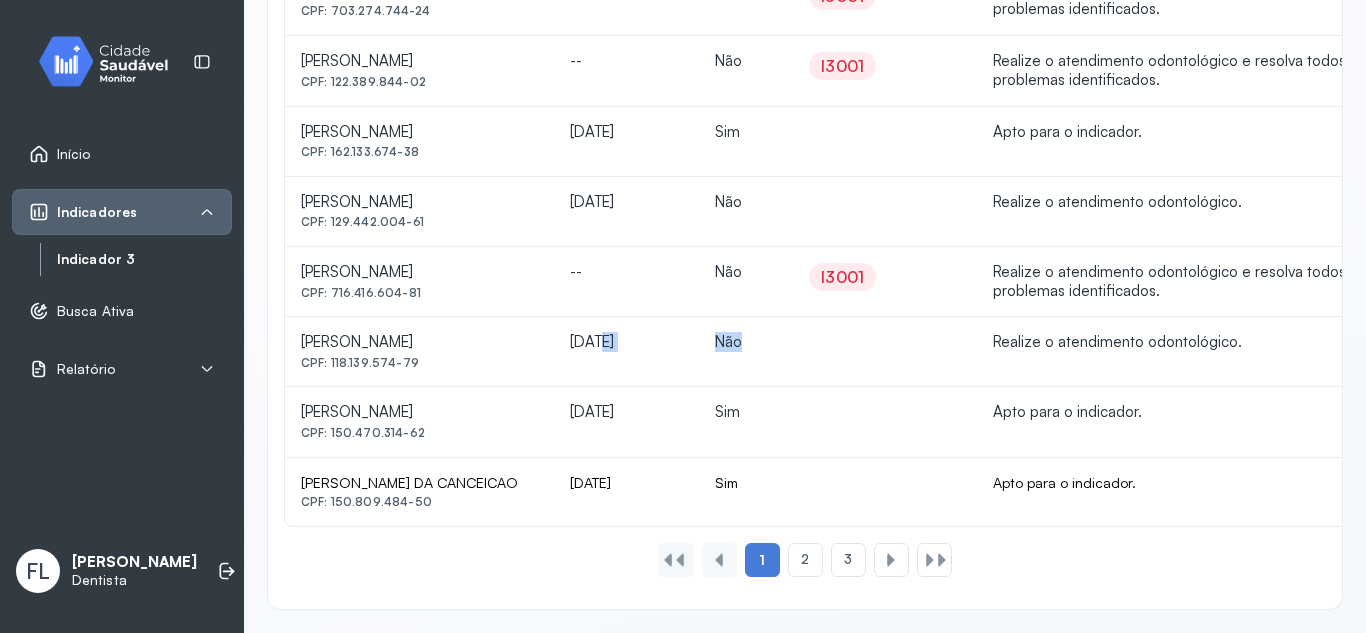 drag, startPoint x: 787, startPoint y: 343, endPoint x: 835, endPoint y: 343, distance: 48 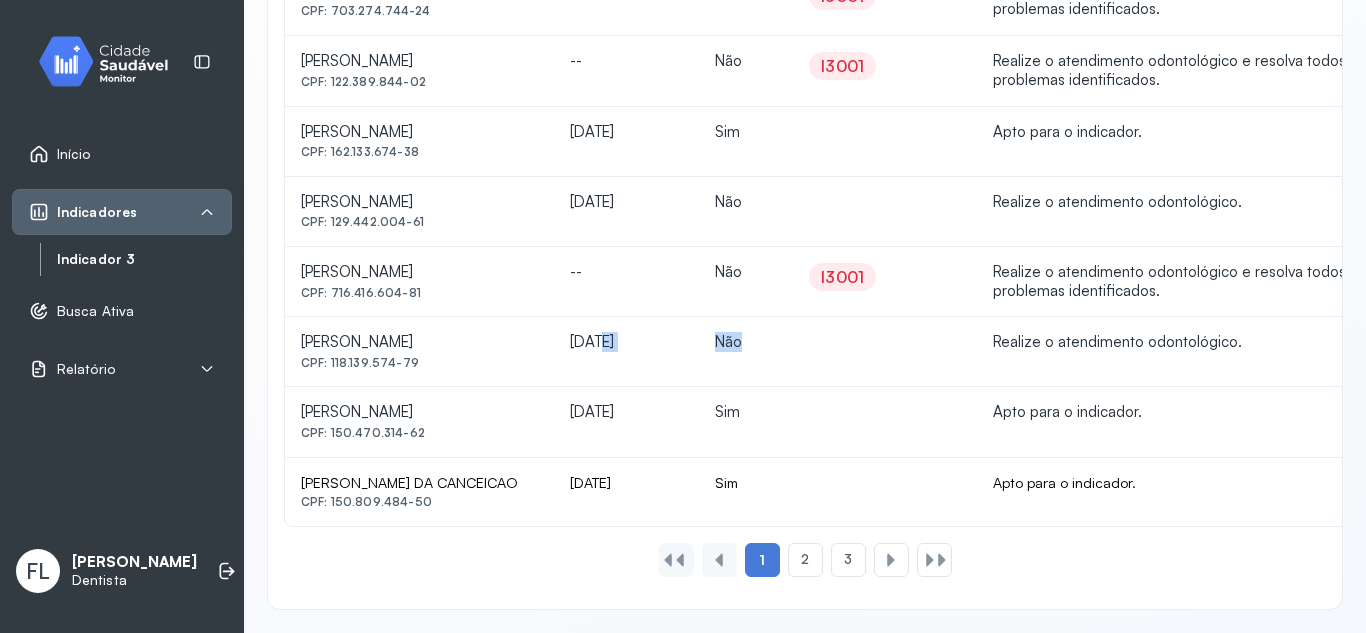 click on "[PERSON_NAME]  CPF: 118.139.574-79 [DATE] Não Realize o atendimento odontológico." 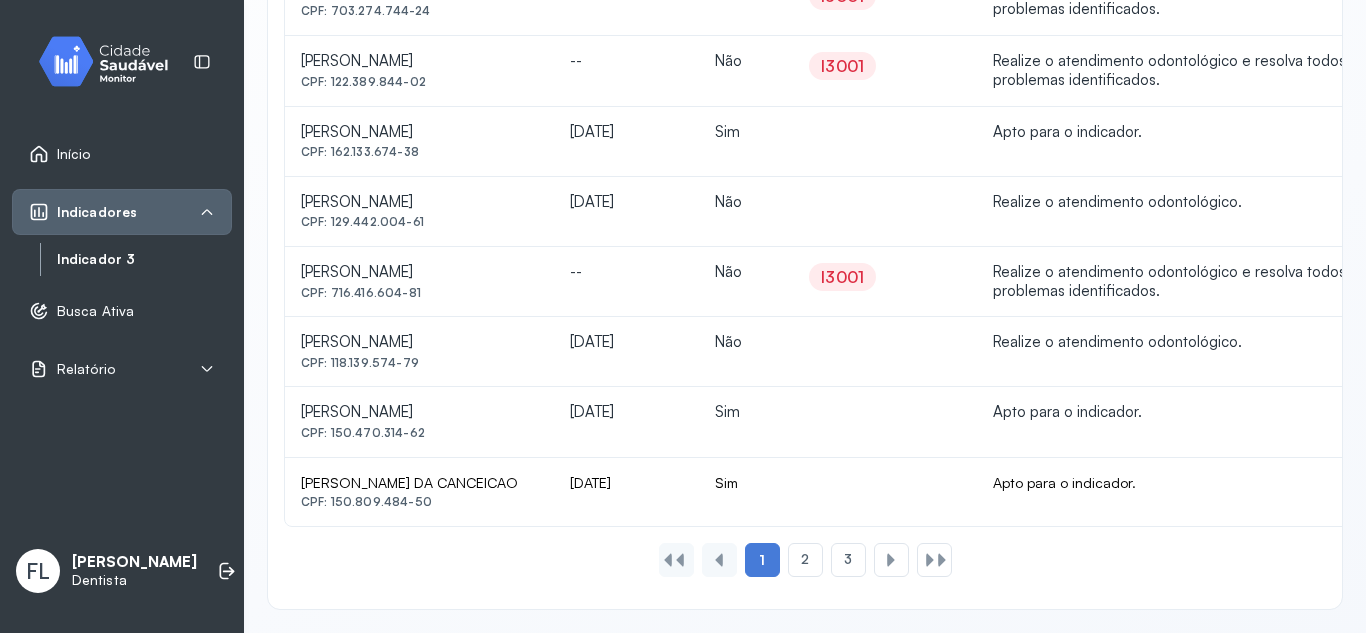 click 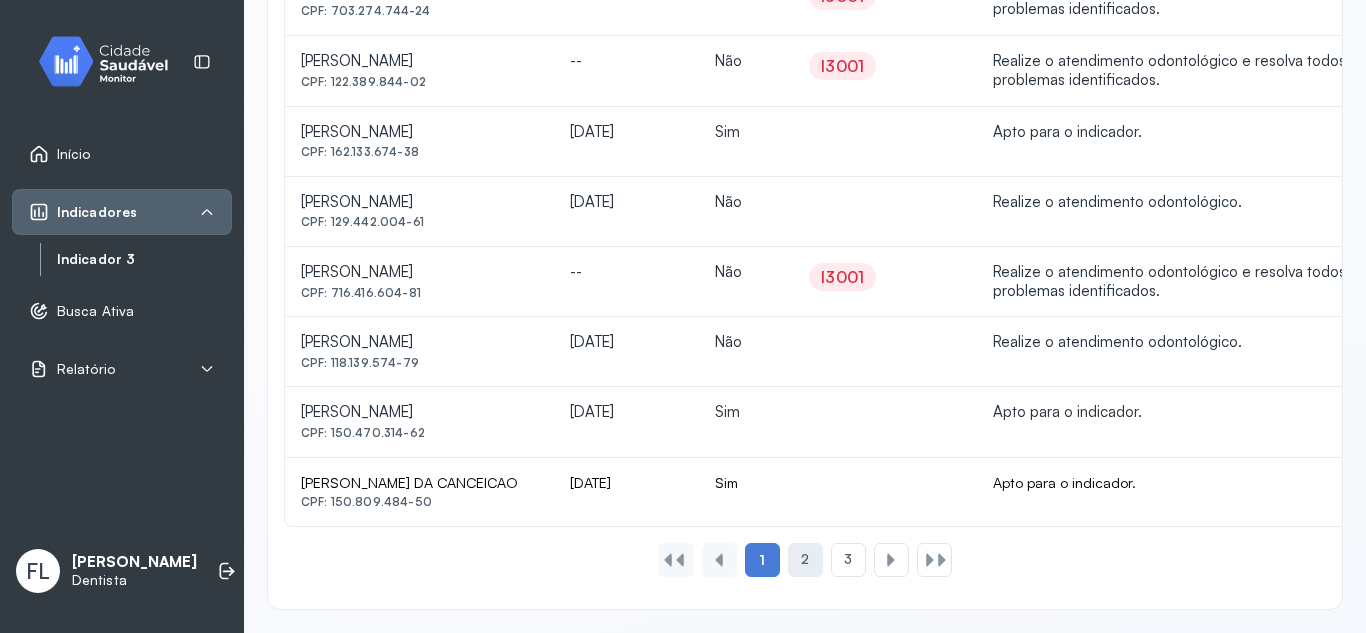 click on "2" 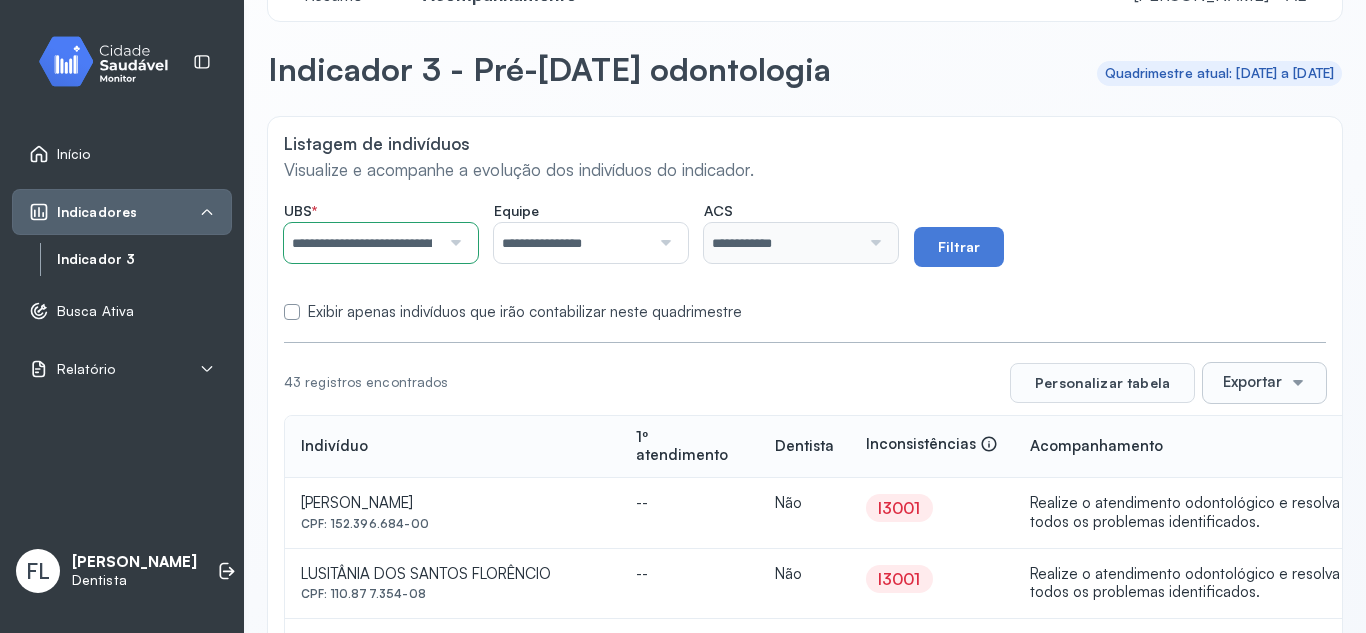 scroll, scrollTop: 1429, scrollLeft: 0, axis: vertical 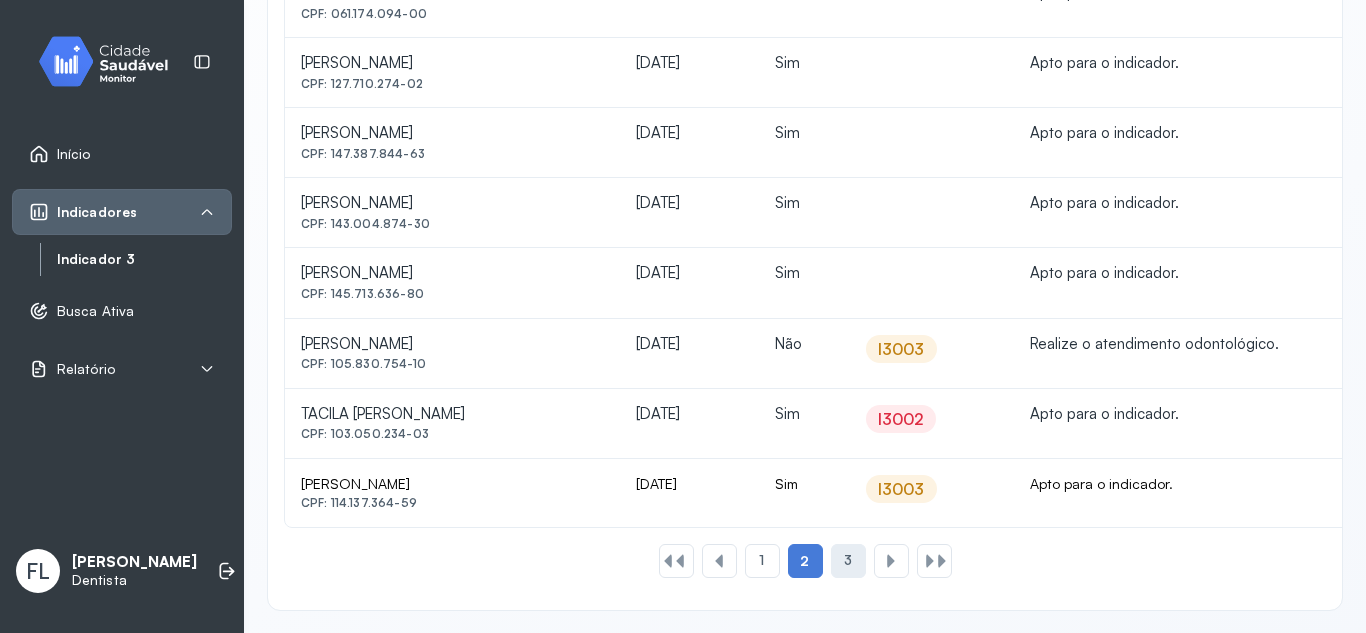 click on "3" at bounding box center (848, 560) 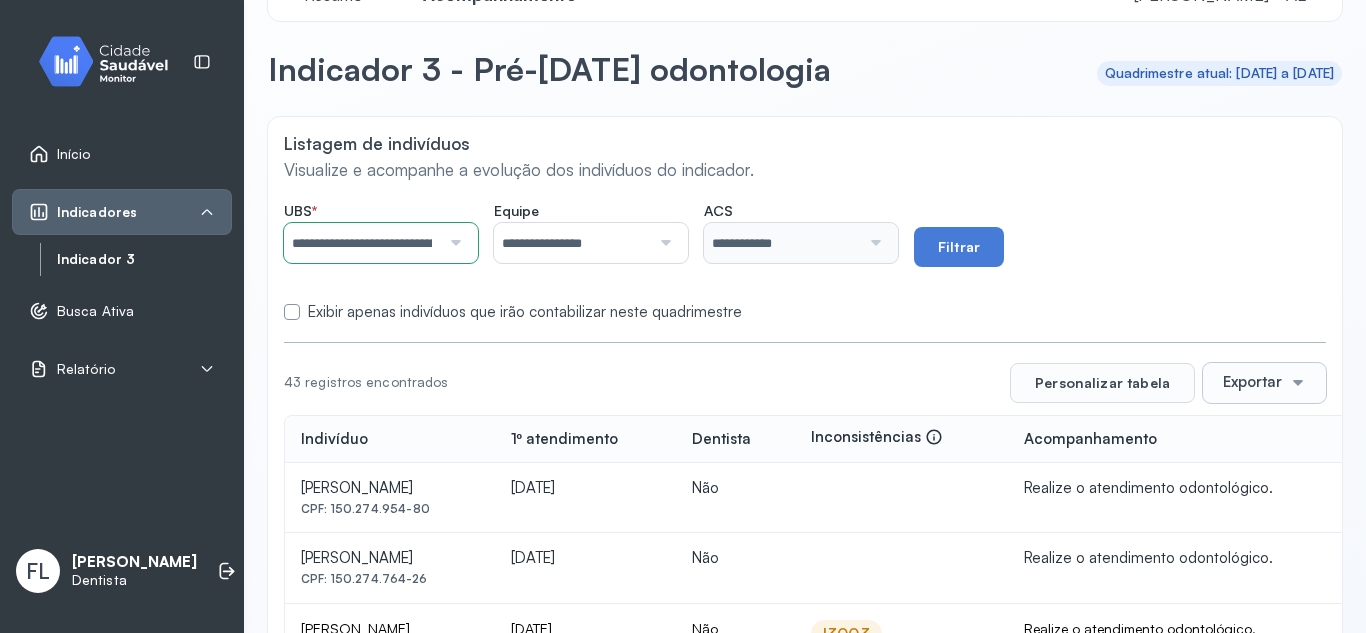 scroll, scrollTop: 202, scrollLeft: 0, axis: vertical 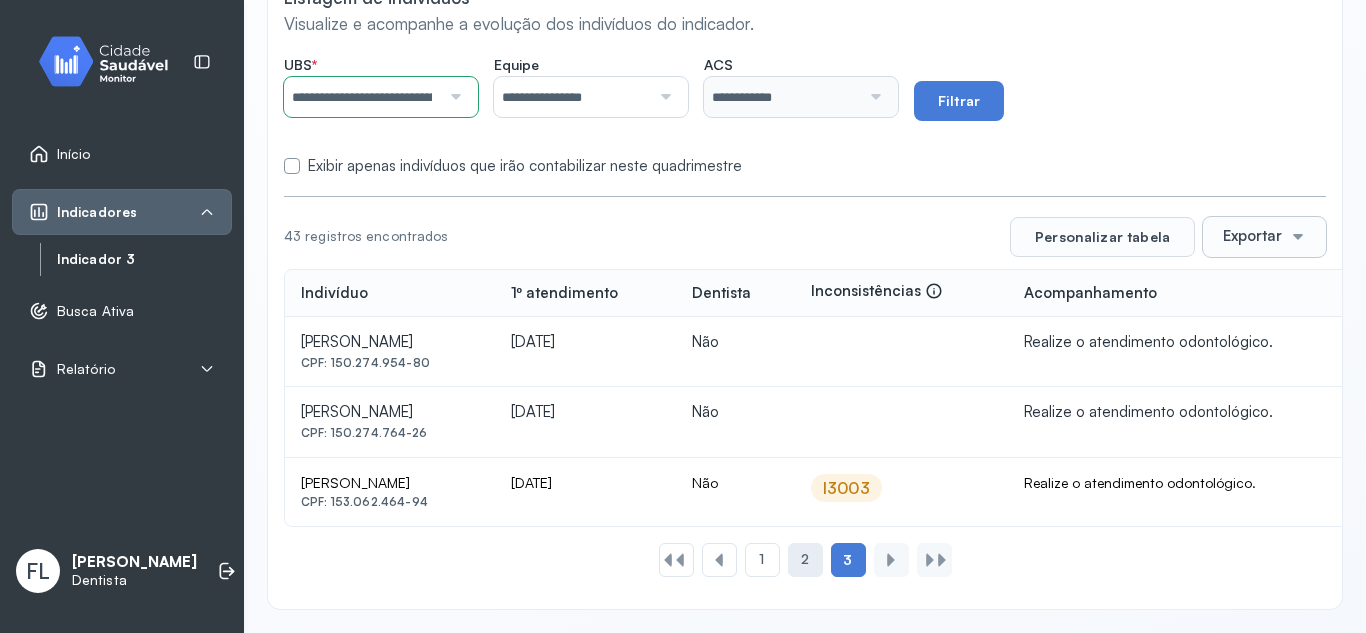 click on "2" 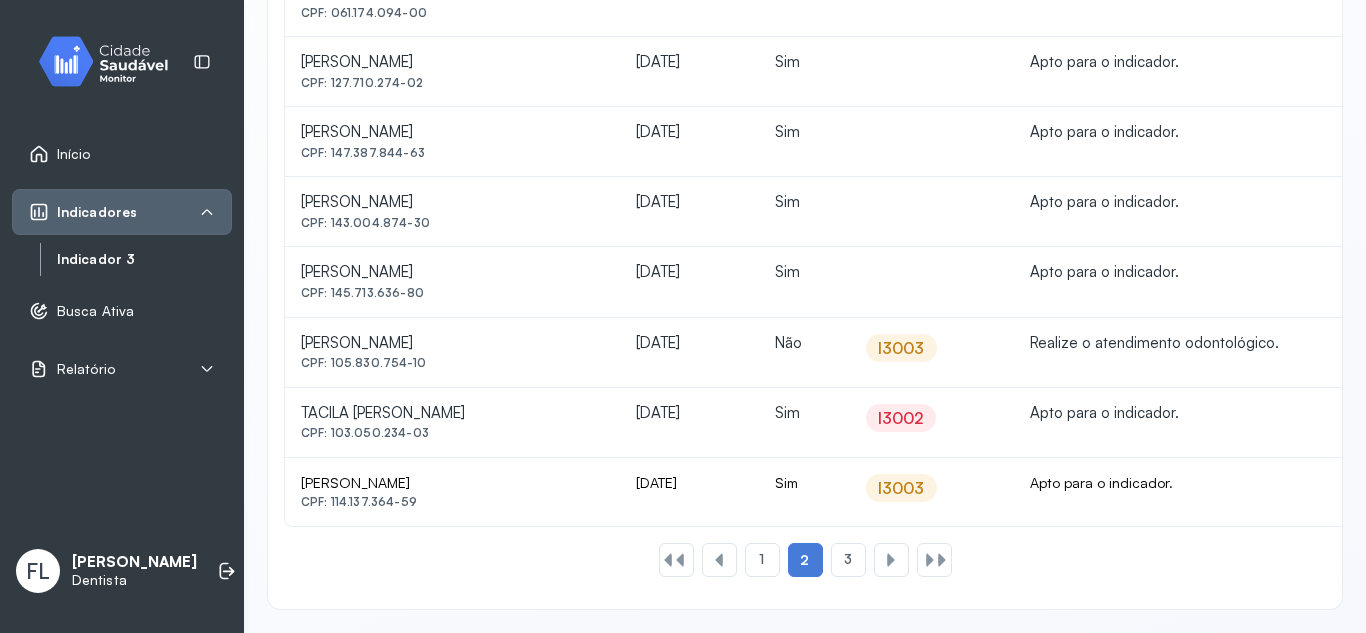 scroll, scrollTop: 1330, scrollLeft: 0, axis: vertical 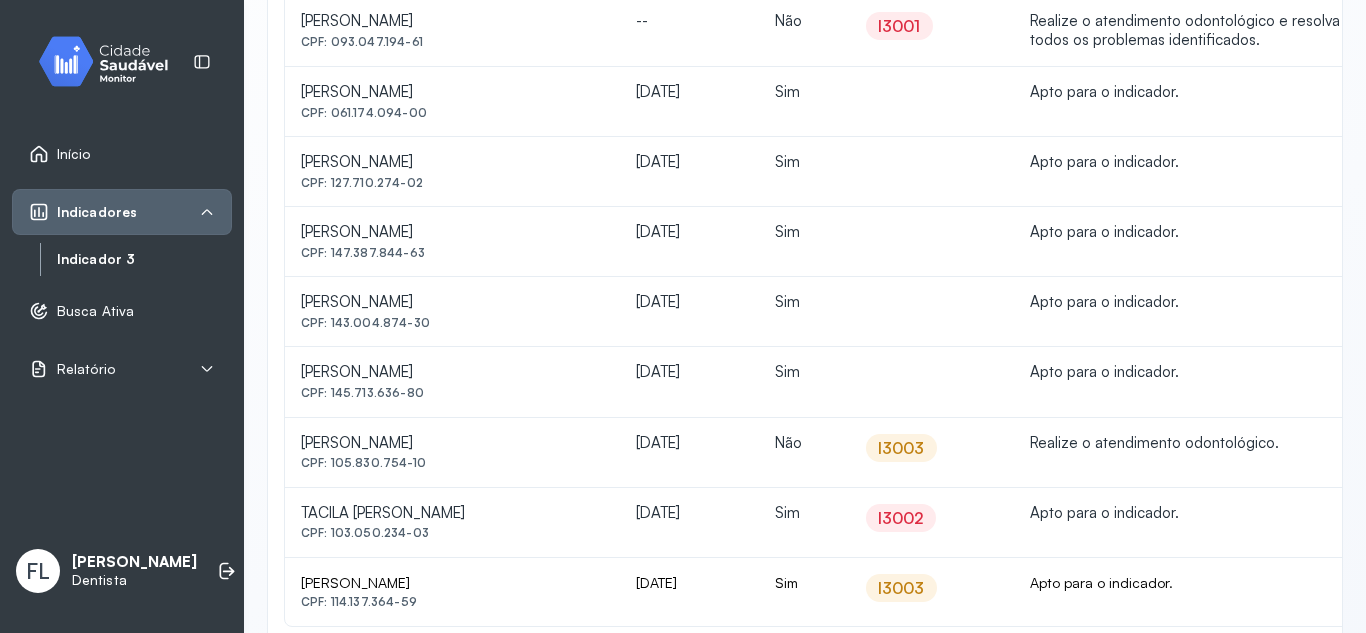 drag, startPoint x: 656, startPoint y: 231, endPoint x: 800, endPoint y: 245, distance: 144.67896 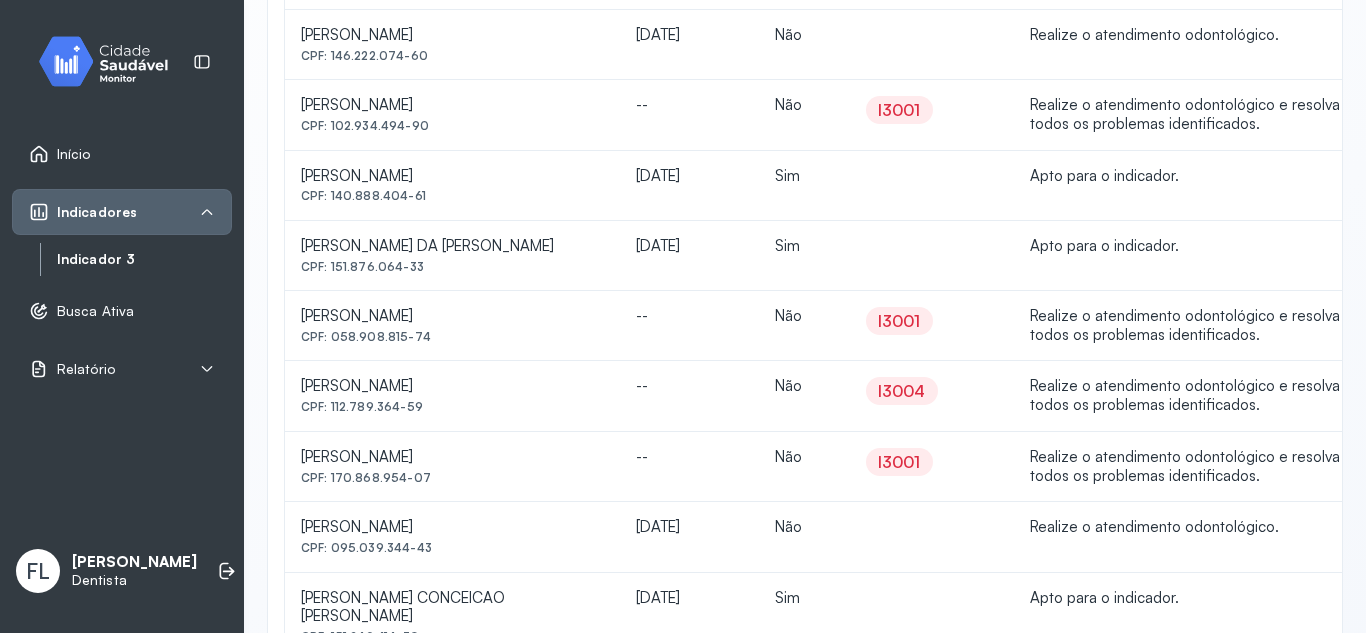 scroll, scrollTop: 630, scrollLeft: 0, axis: vertical 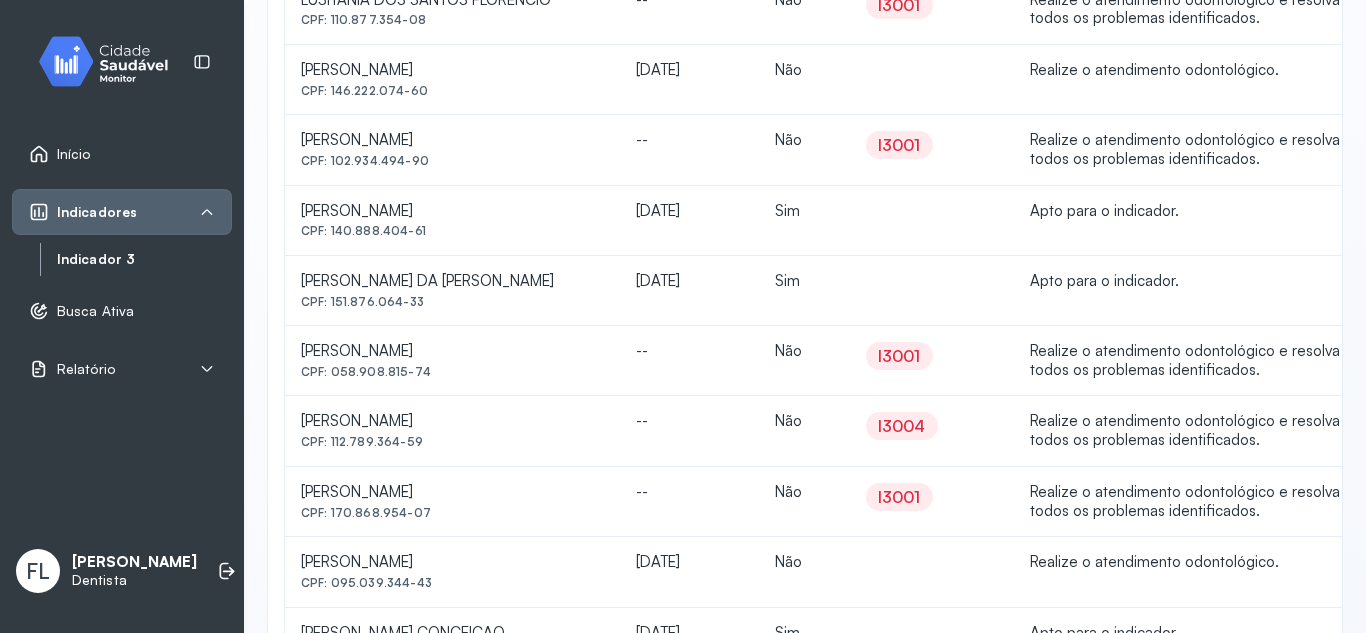 drag, startPoint x: 569, startPoint y: 199, endPoint x: 807, endPoint y: 198, distance: 238.0021 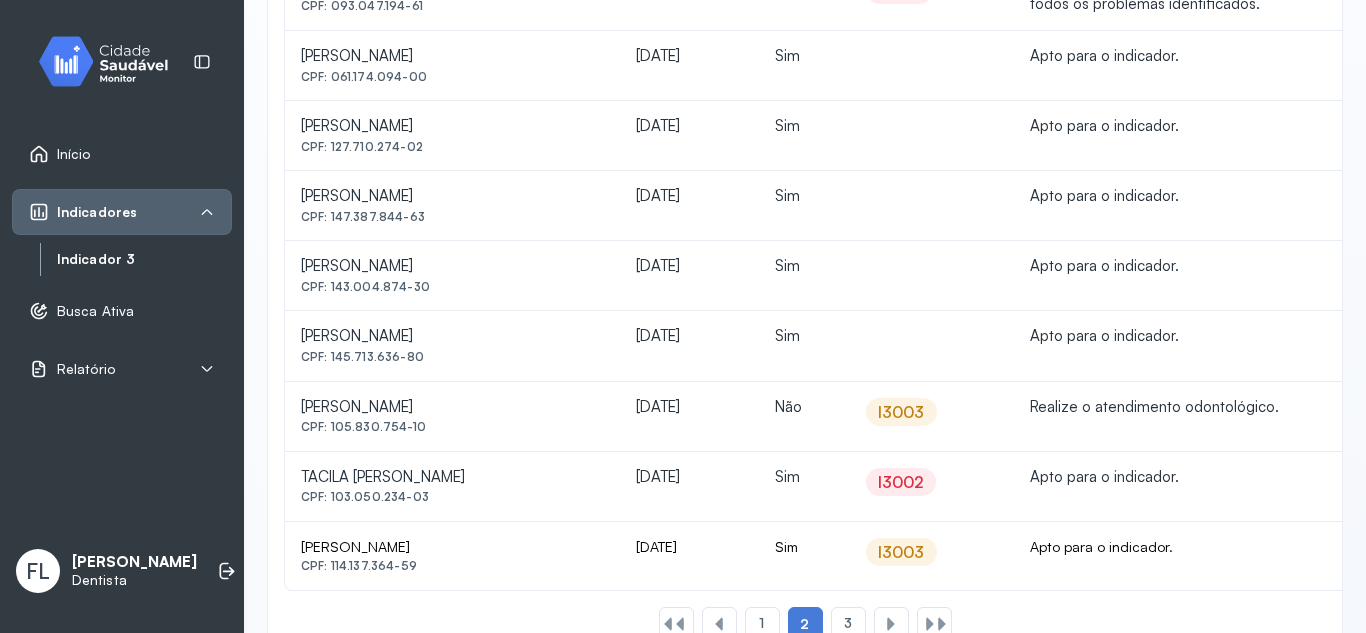 scroll, scrollTop: 1430, scrollLeft: 0, axis: vertical 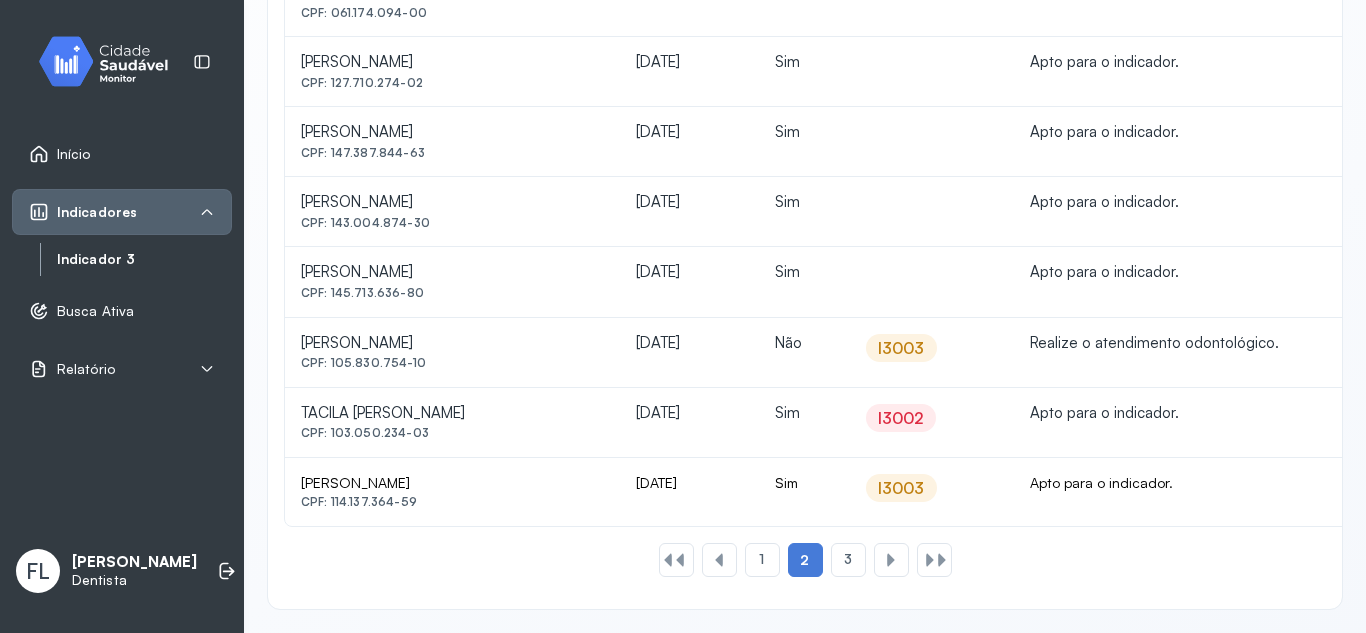 click on "43 registros encontrados   Personalizar tabela  Exportar Indivíduo 1º atendimento Dentista Inconsistências  Acompanhamento LIVIA DOS SANTOS COSTA  CPF: 152.396.684-00 -- Não I3001 Realize o atendimento odontológico e resolva todos os problemas identificados. LUSITÂNIA DOS SANTOS FLORÊNCIO  CPF: 110.877.354-08 -- Não I3001 Realize o atendimento odontológico e resolva todos os problemas identificados. [PERSON_NAME]  CPF: 146.222.074-60 [DATE] Não Realize o atendimento odontológico. [PERSON_NAME]  CPF: 102.934.494-90 -- Não I3001 Realize o atendimento odontológico e resolva todos os problemas identificados. [PERSON_NAME]  CPF: 140.888.404-61 [DATE] Sim Apto para o indicador. [PERSON_NAME]  CPF: 151.876.064-33 [DATE] Sim Apto para o indicador. [PERSON_NAME]  CPF: 058.908.815-74 -- Não I3001 Realize o atendimento odontológico e resolva todos os problemas identificados. [PERSON_NAME] -- Não I3004" at bounding box center [805, -217] 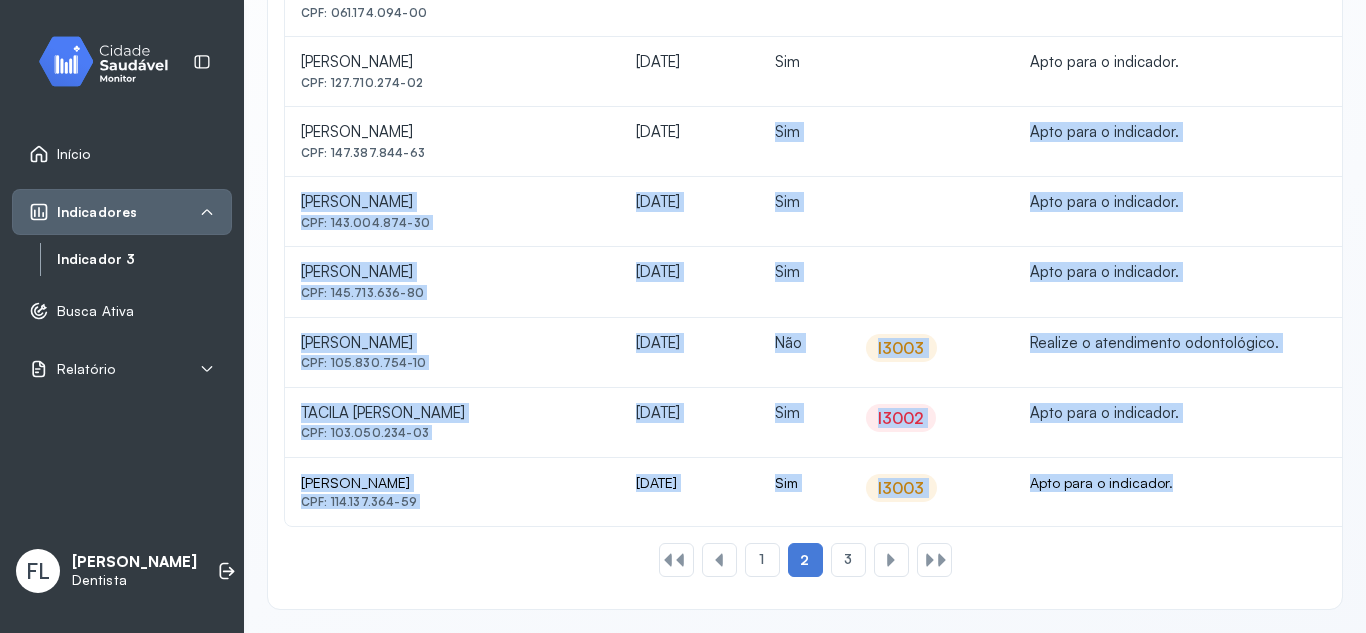 drag, startPoint x: 1033, startPoint y: 538, endPoint x: 758, endPoint y: 169, distance: 460.20212 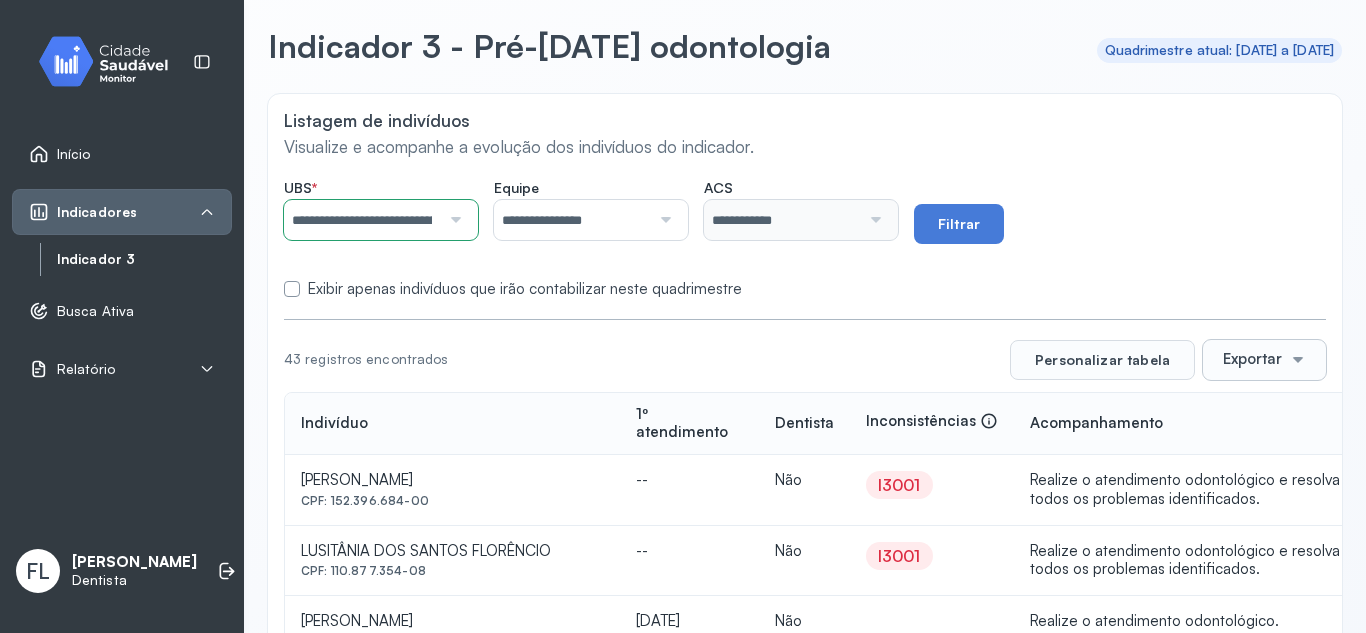 scroll, scrollTop: 0, scrollLeft: 0, axis: both 